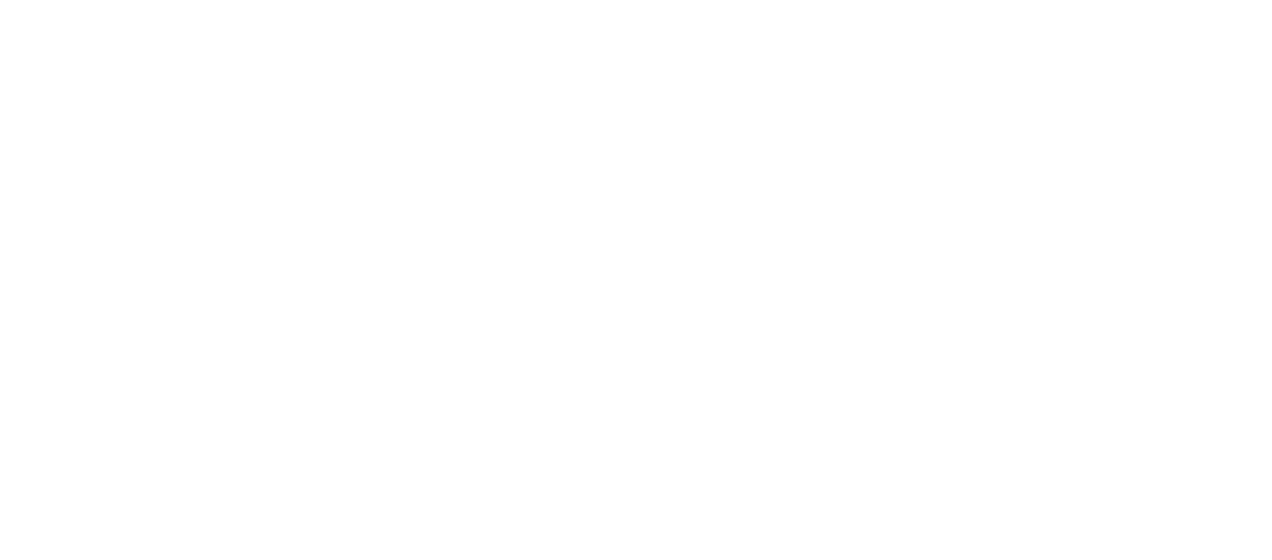 scroll, scrollTop: 0, scrollLeft: 0, axis: both 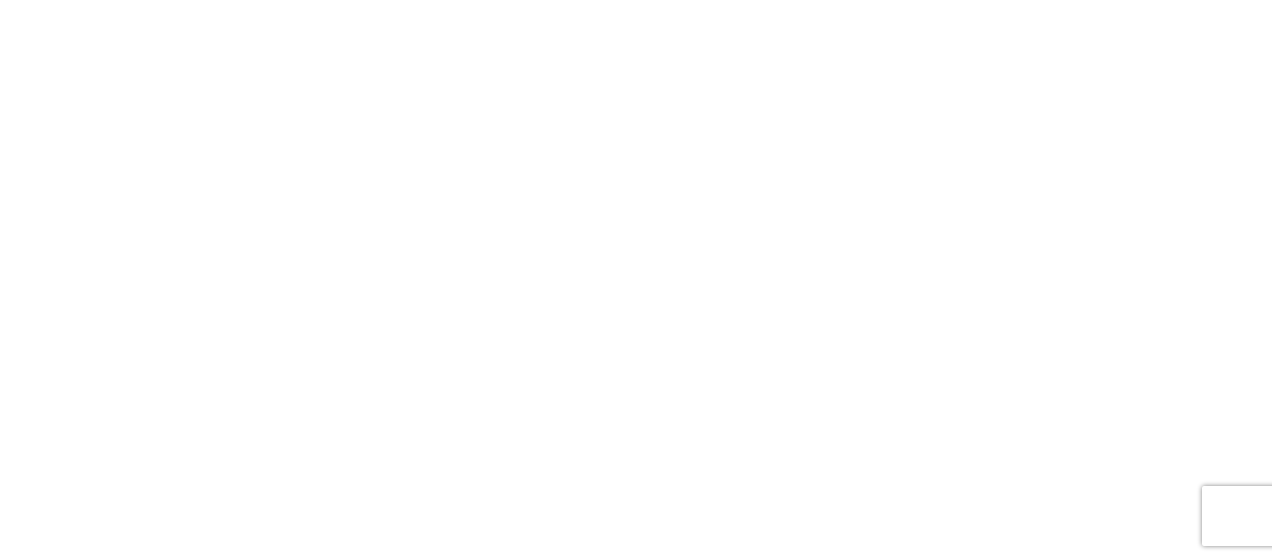 select on "FULL" 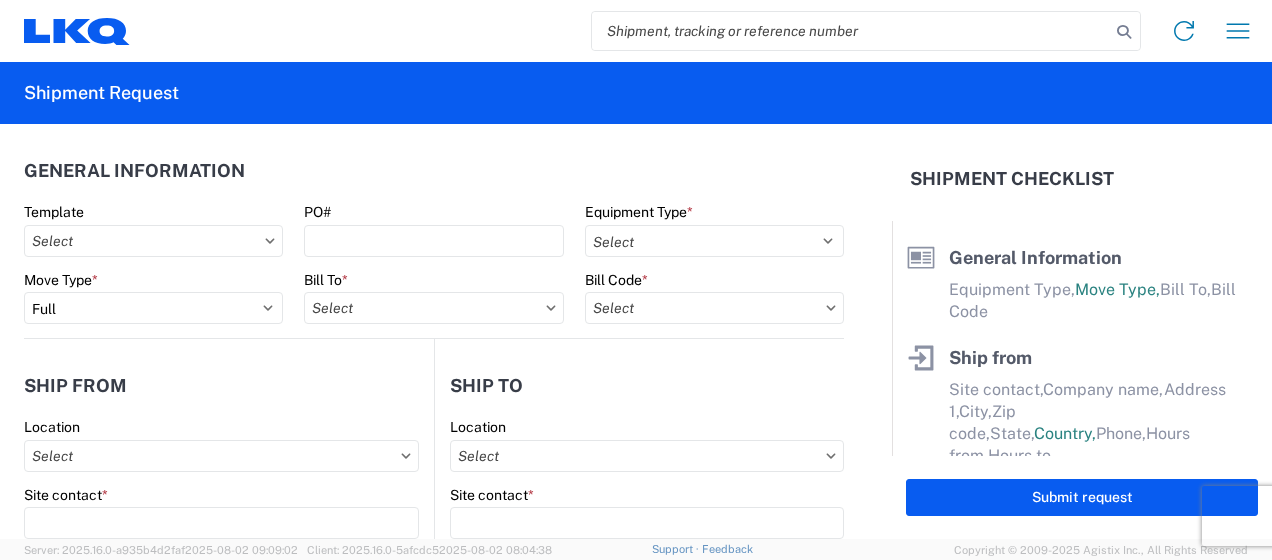 click 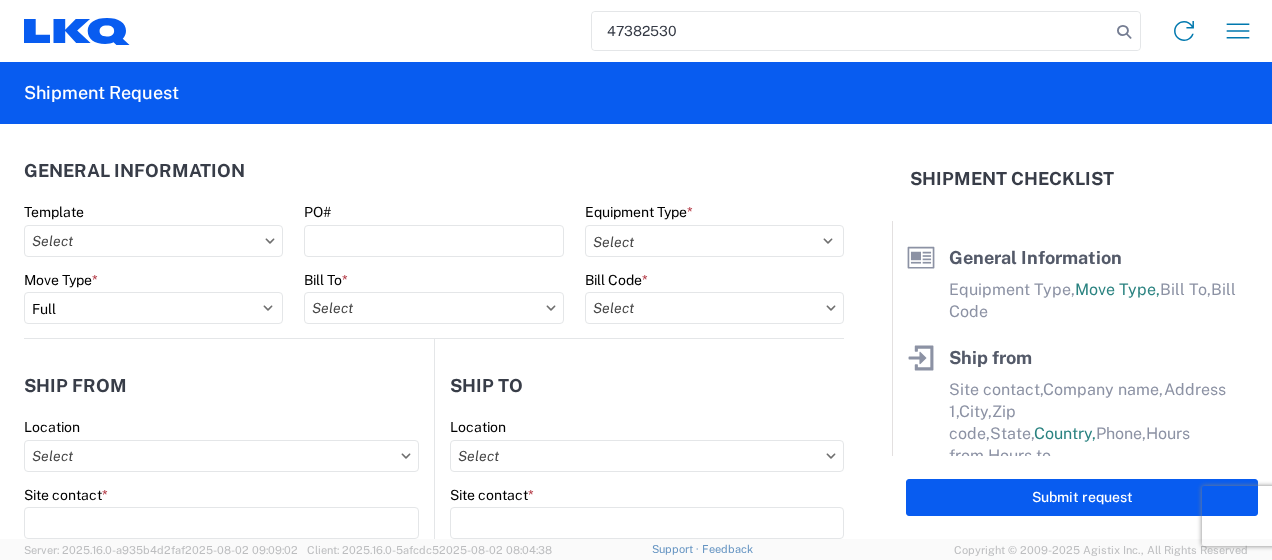 type on "47382530" 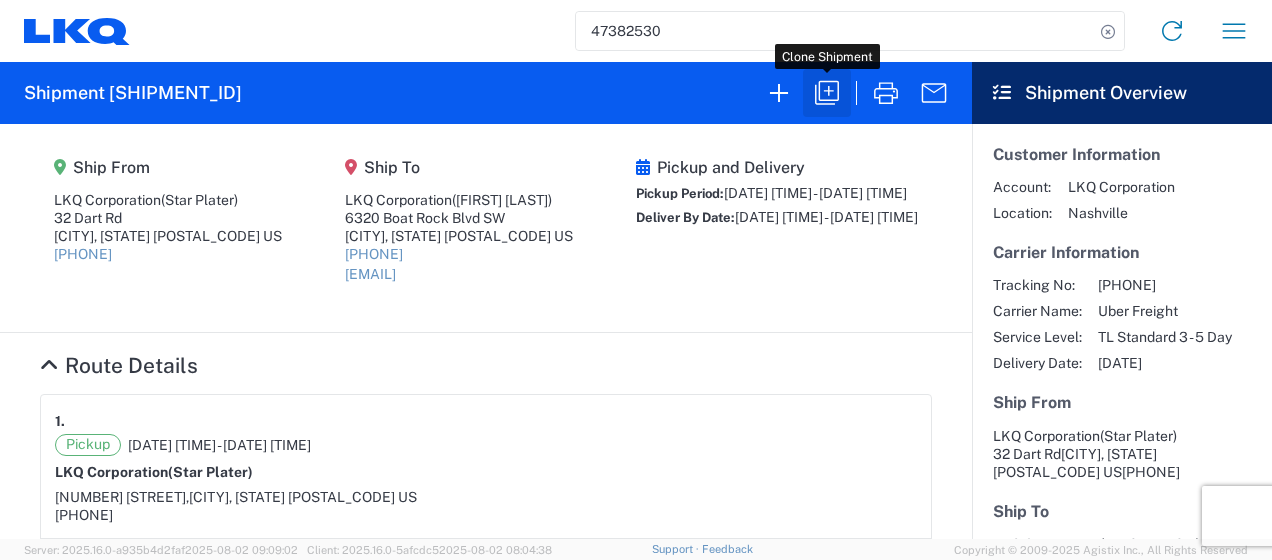 click 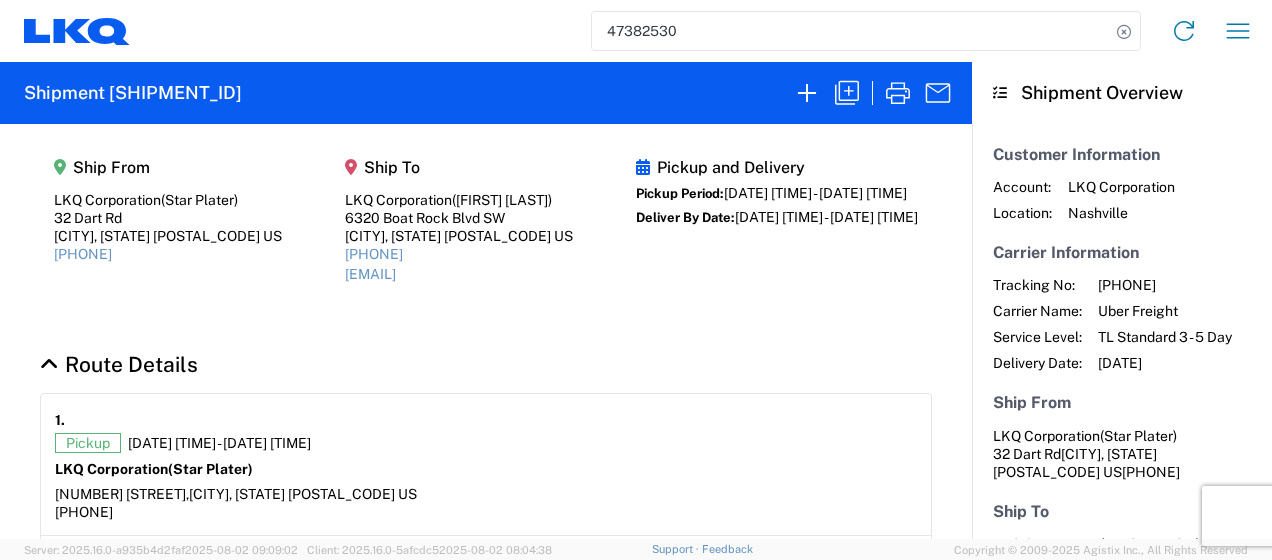 select on "FULL" 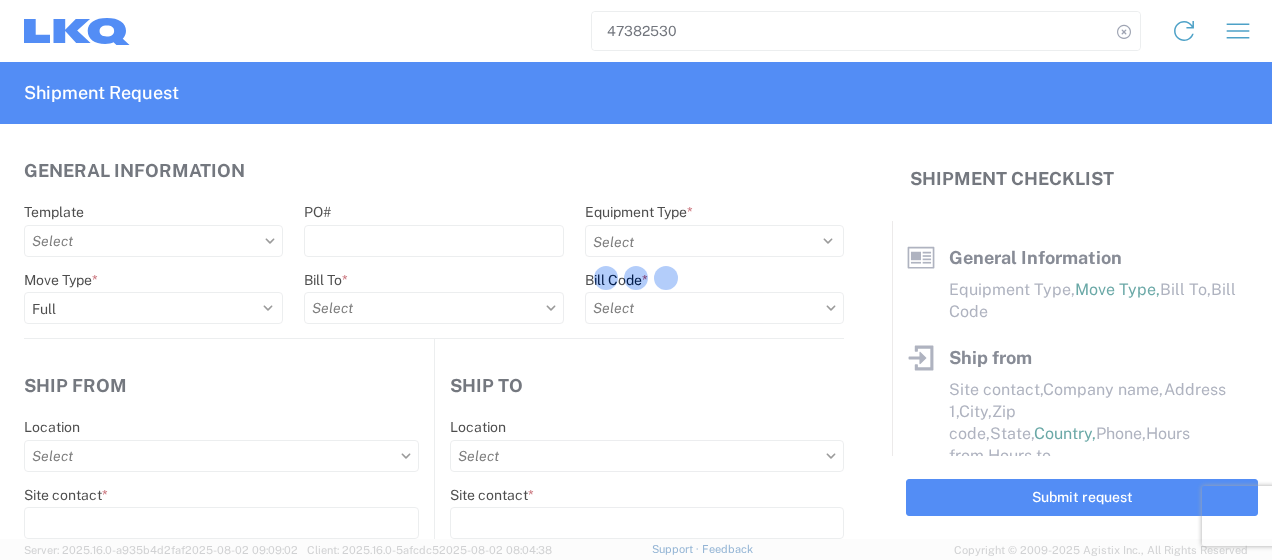 select on "STDV" 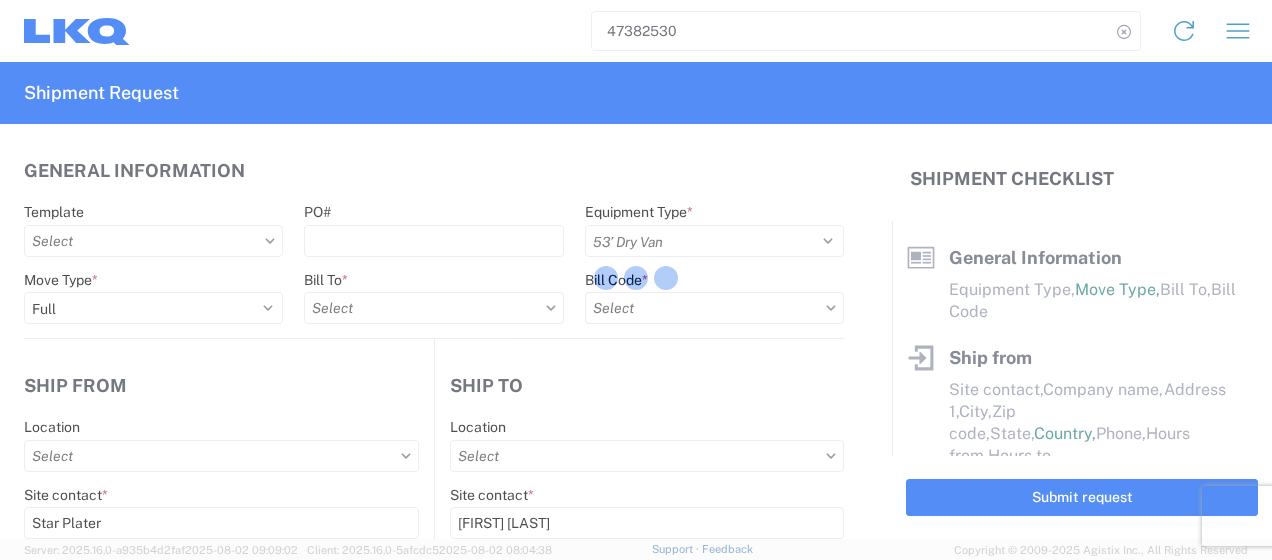 type on "1772 - LKQ Atlanta Core Newnan" 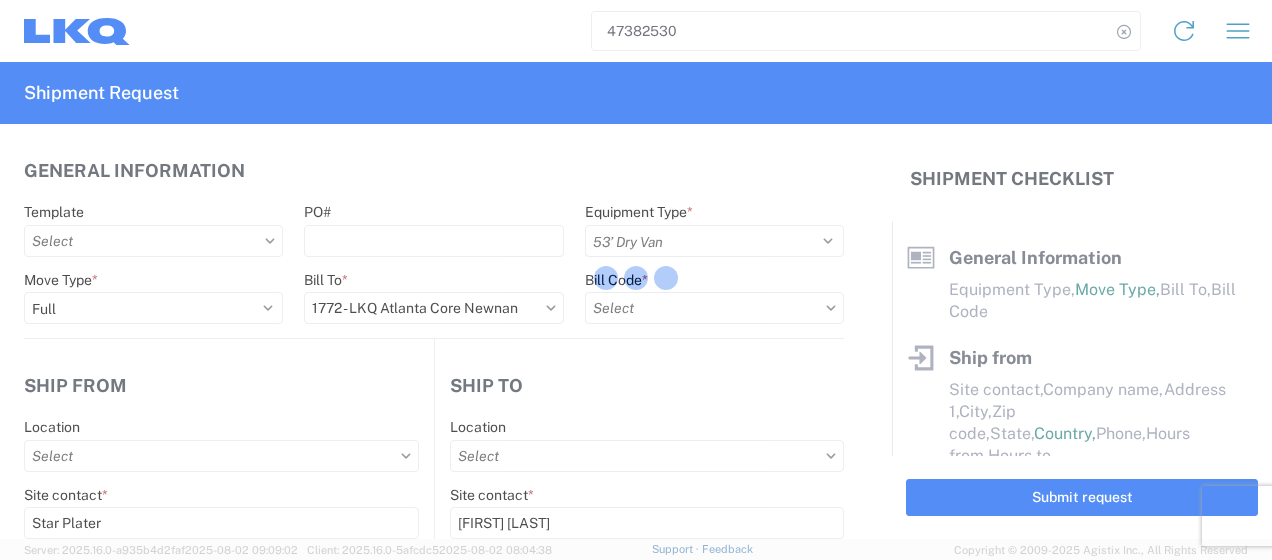 select on "GA" 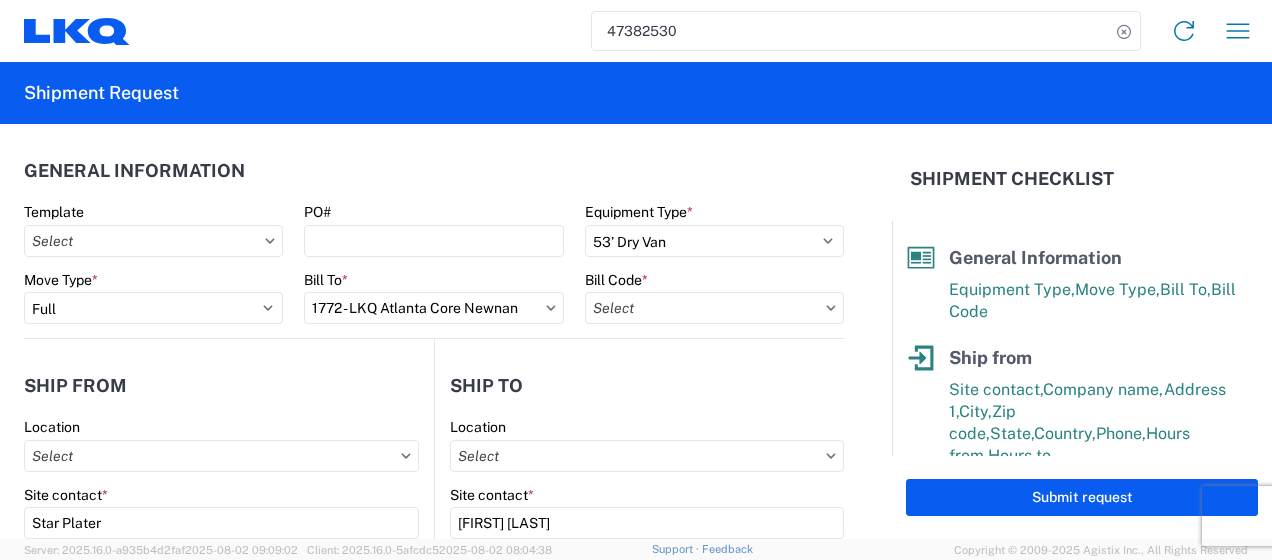 type on "1634 - Atlanta - Knopf - Boat Rock" 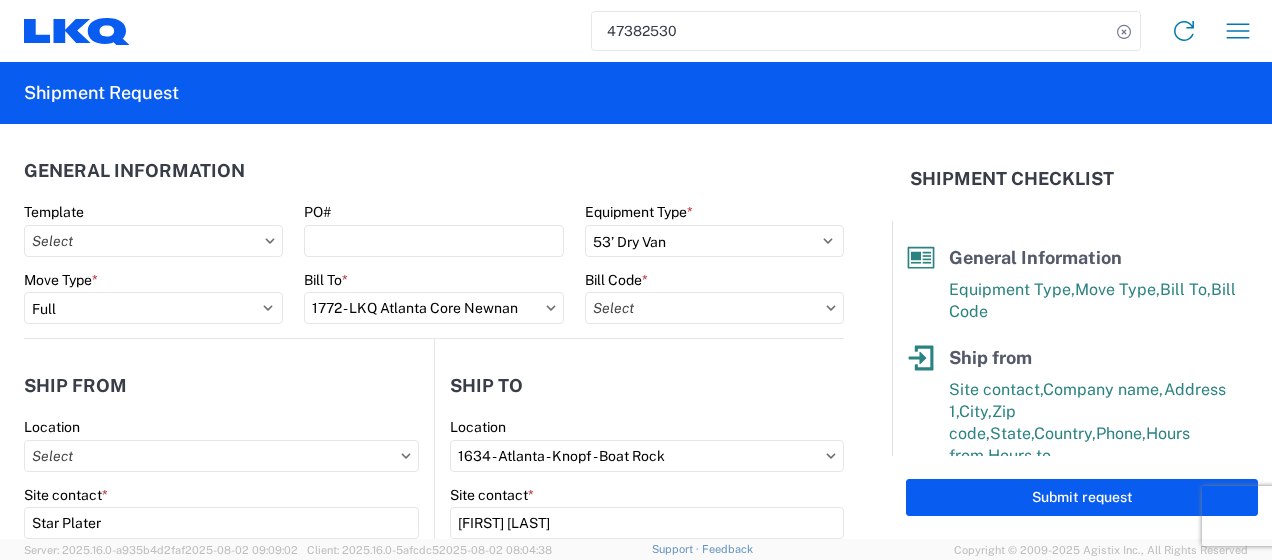 type on "1772-6300-66000-0000 - 1772 Freight Out" 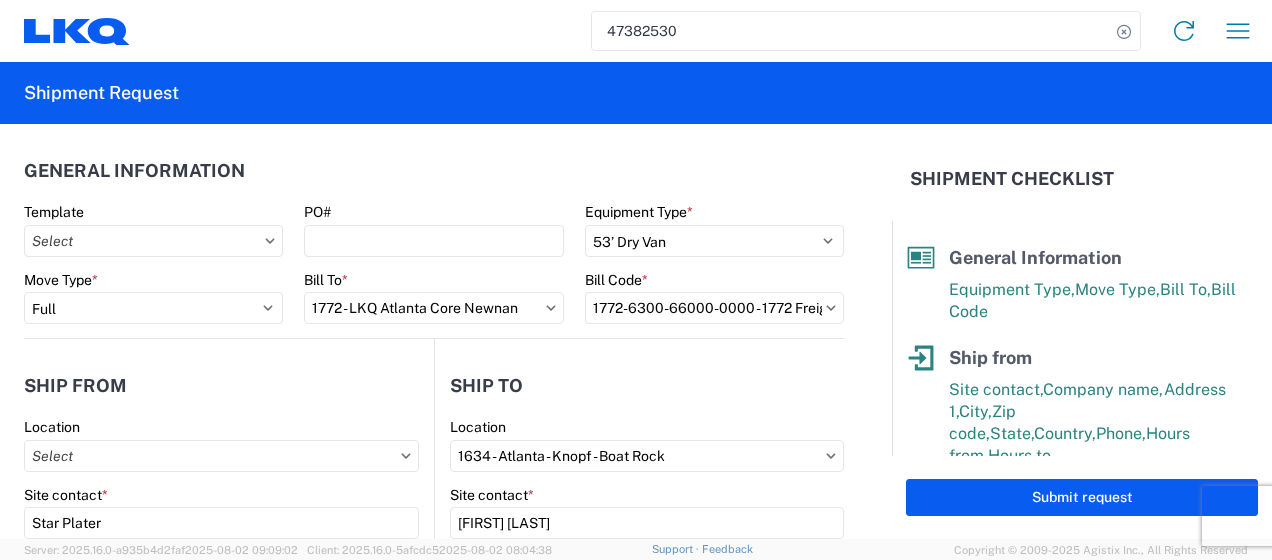 type on "1772 - LKQ Atlanta Core Newnan" 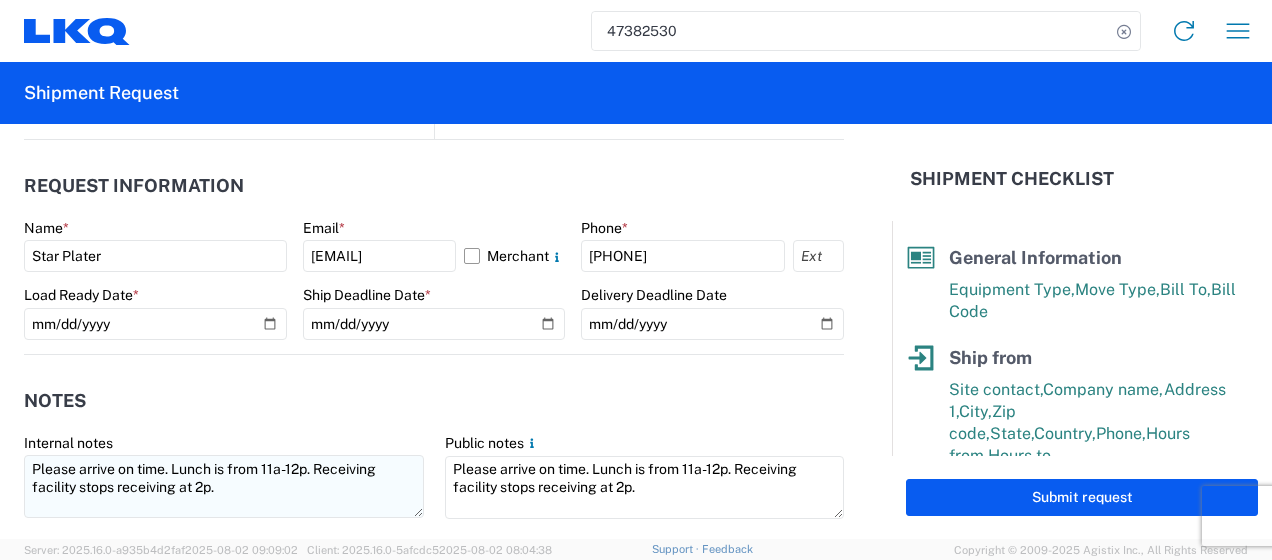 scroll, scrollTop: 1100, scrollLeft: 0, axis: vertical 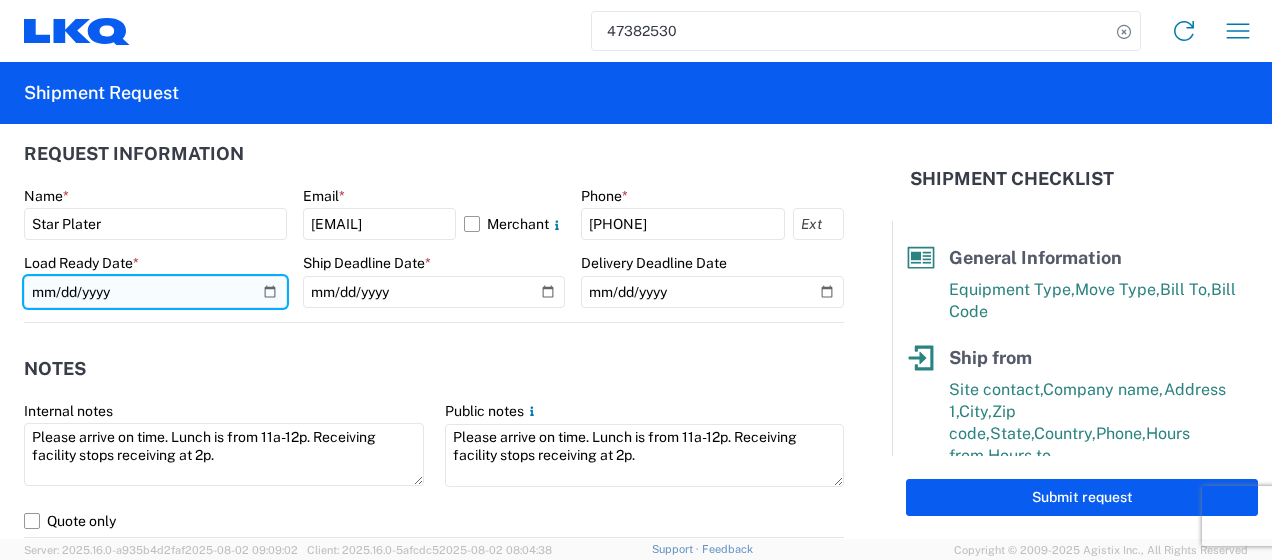 click on "[DATE]" 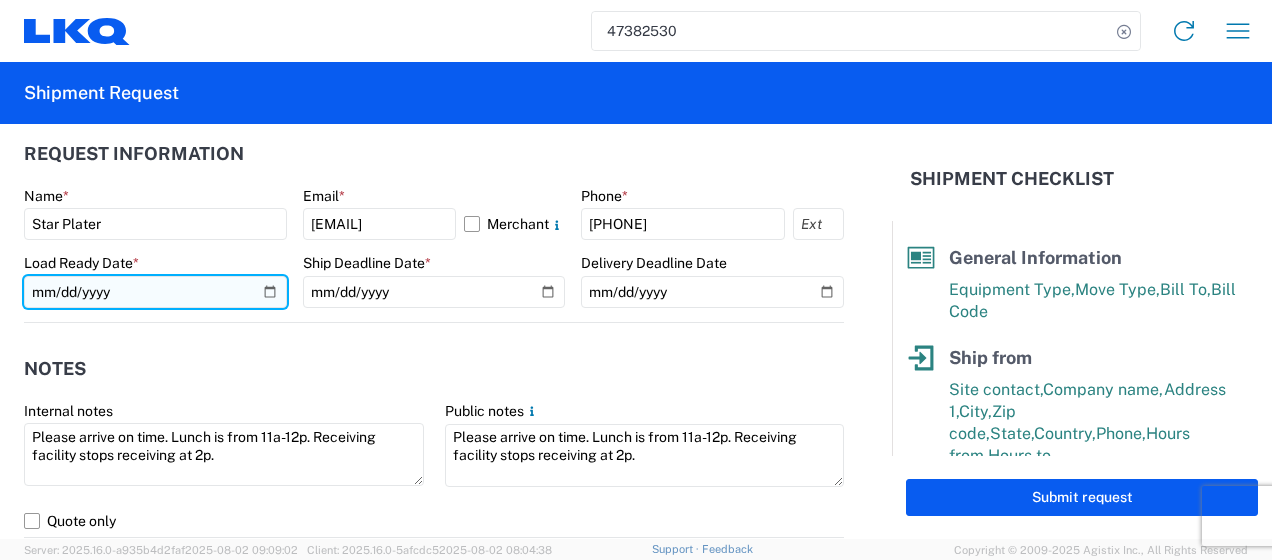 type on "[DATE]" 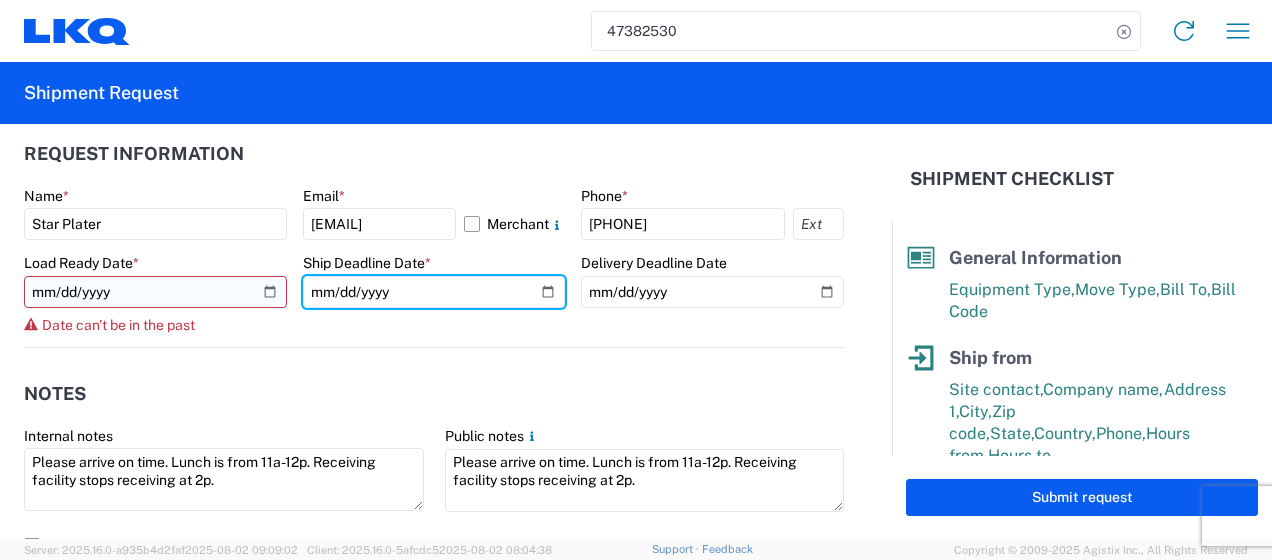type on "[DATE]" 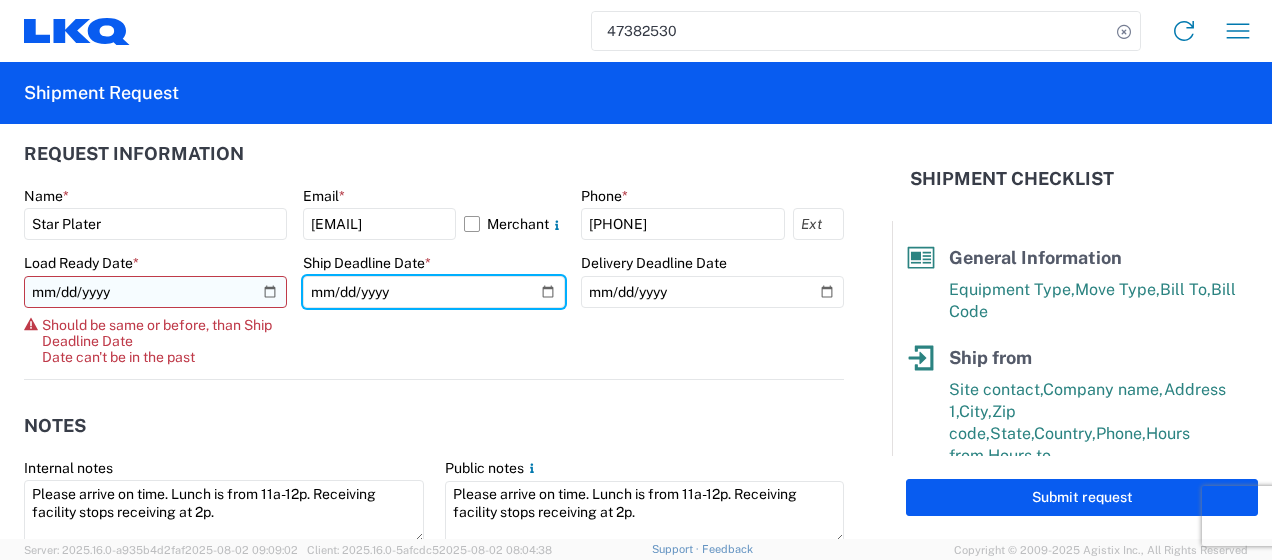 type on "[DATE]" 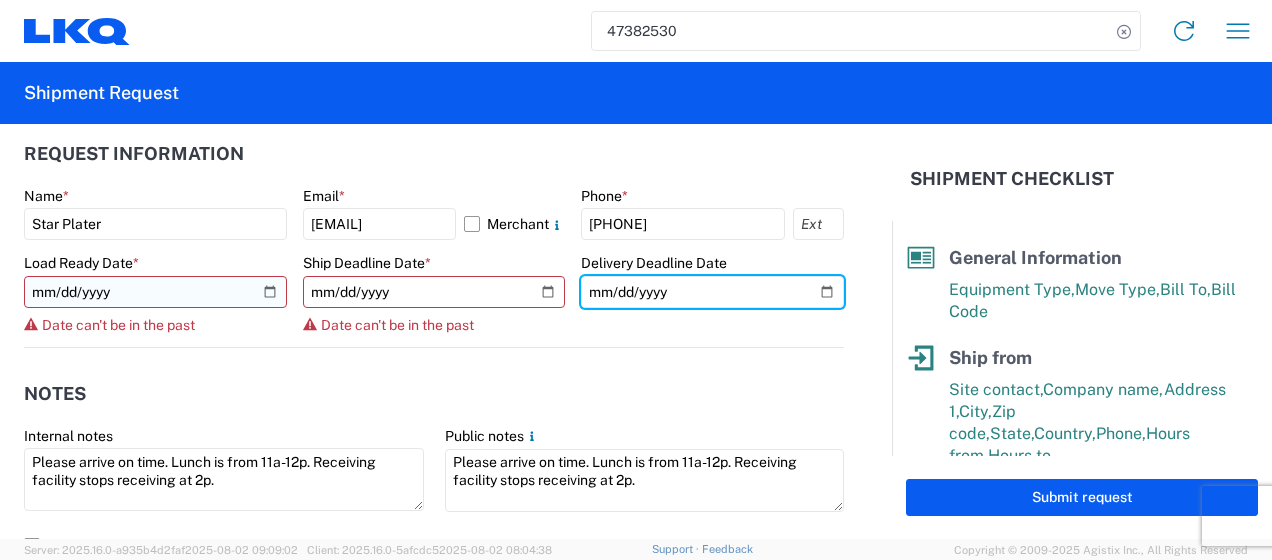 type on "[DATE]" 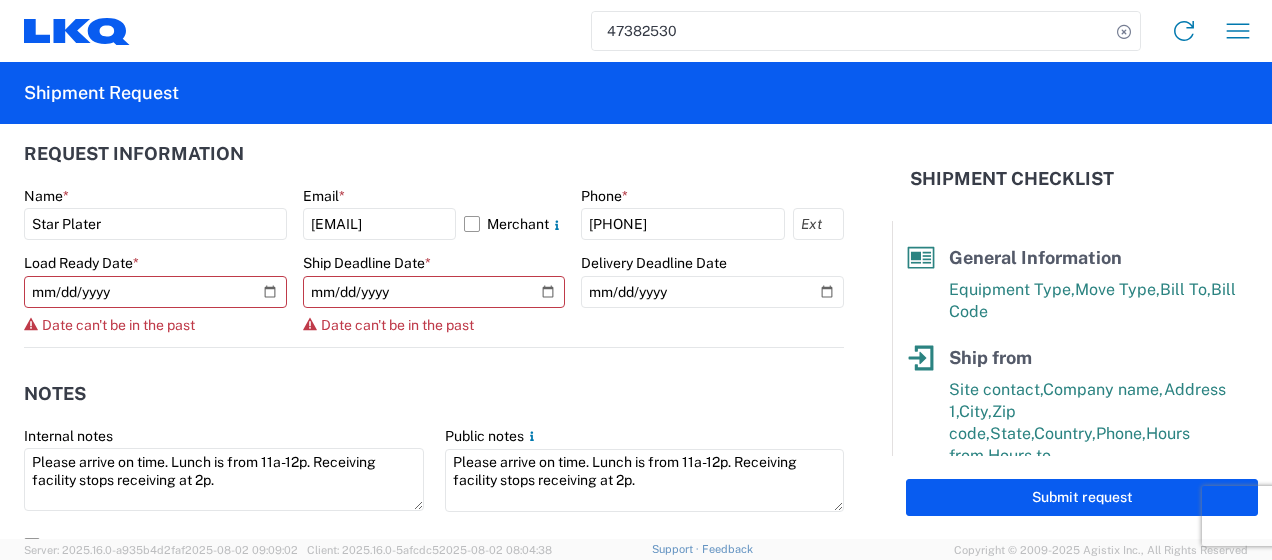 click on "Notes   Internal notes  Please arrive on time. Lunch is from 11a-12p. Receiving facility stops receiving at 2p.  Public notes
Please arrive on time. Lunch is from 11a-12p. Receiving facility stops receiving at 2p.  Quote only" 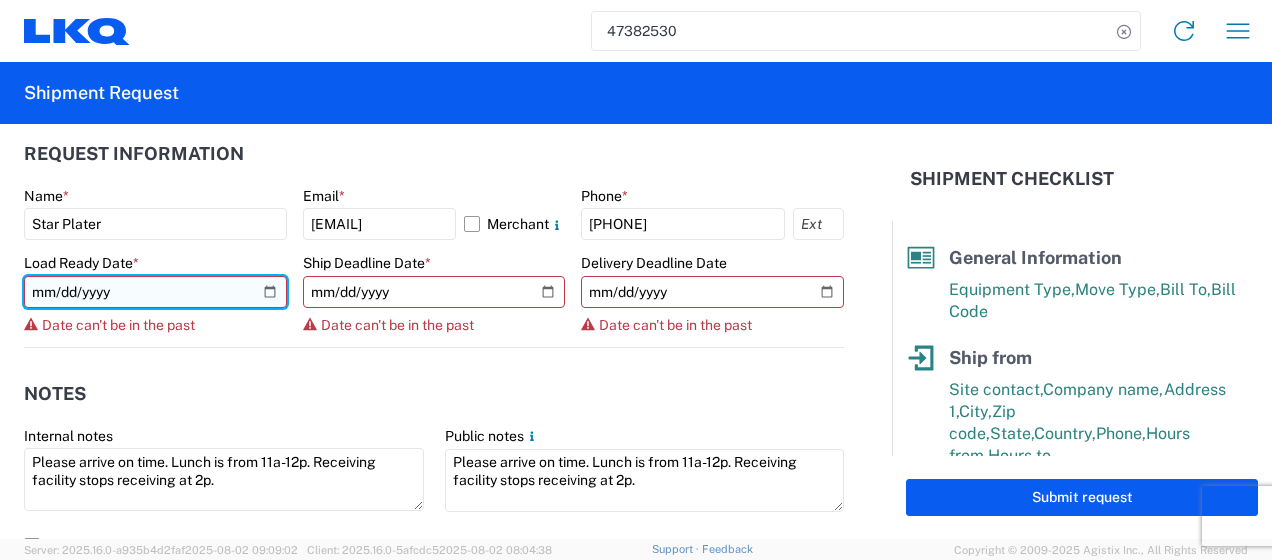 click on "[DATE]" 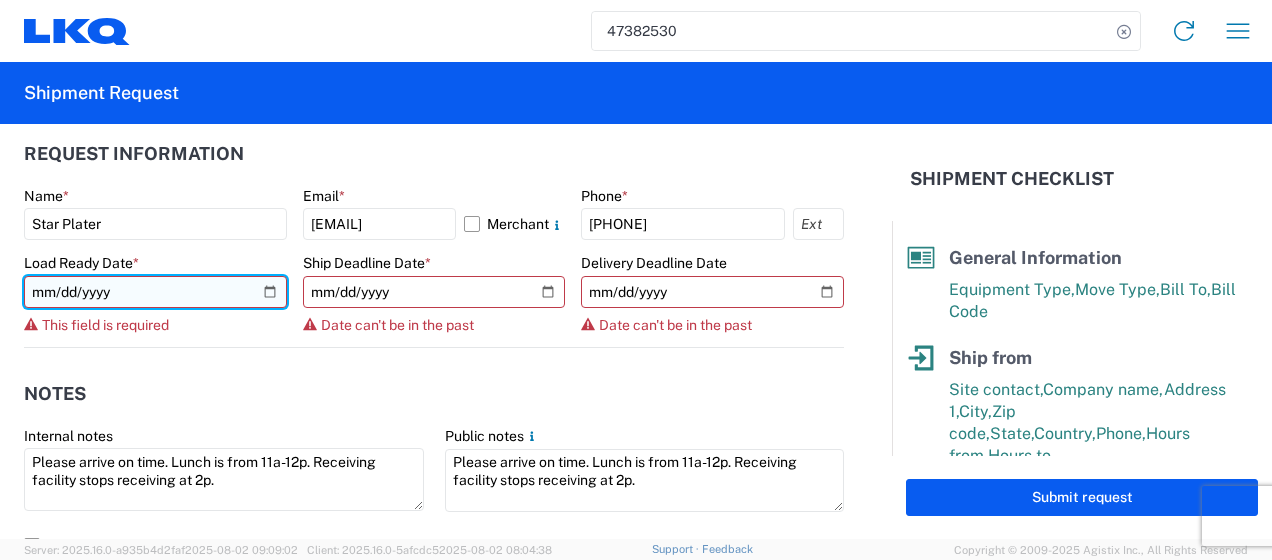 type on "[DATE]" 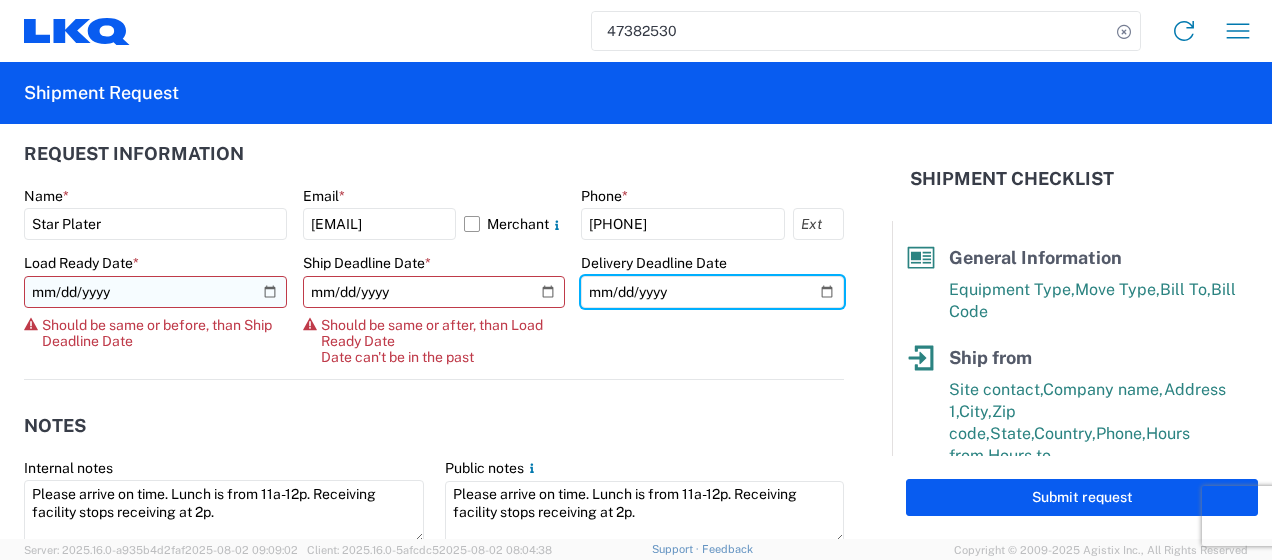 type on "[DATE]" 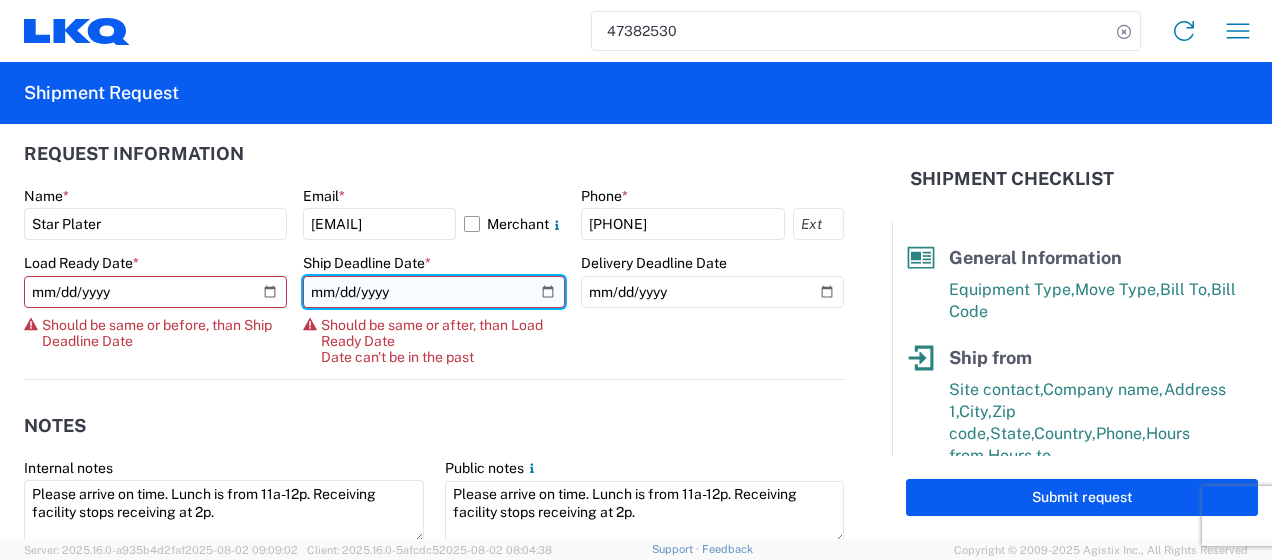 click on "[DATE]" 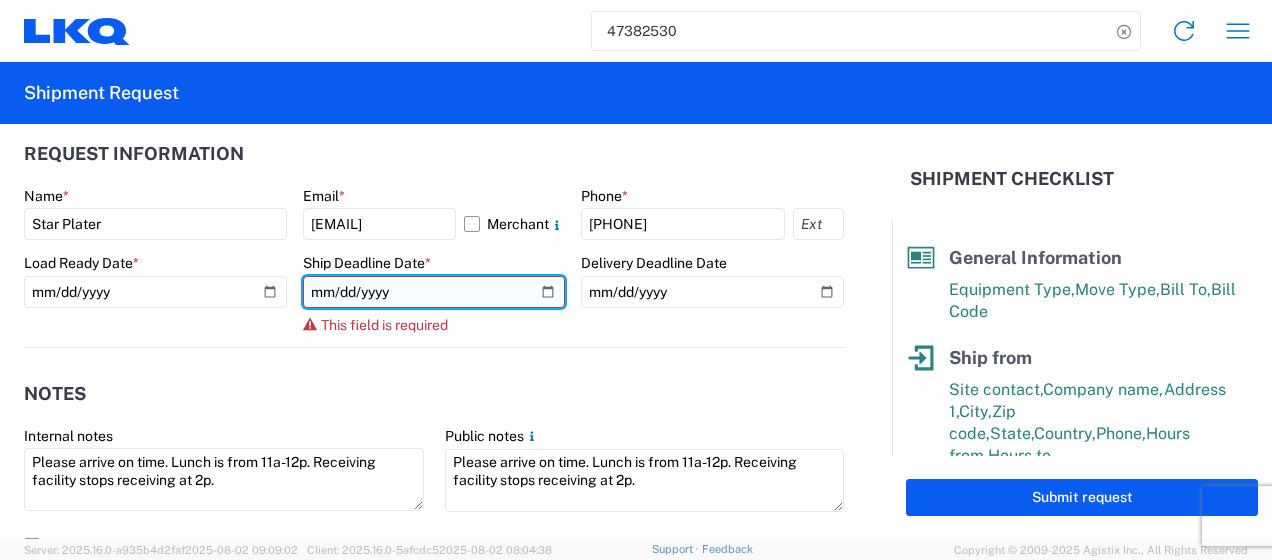 type on "[DATE]" 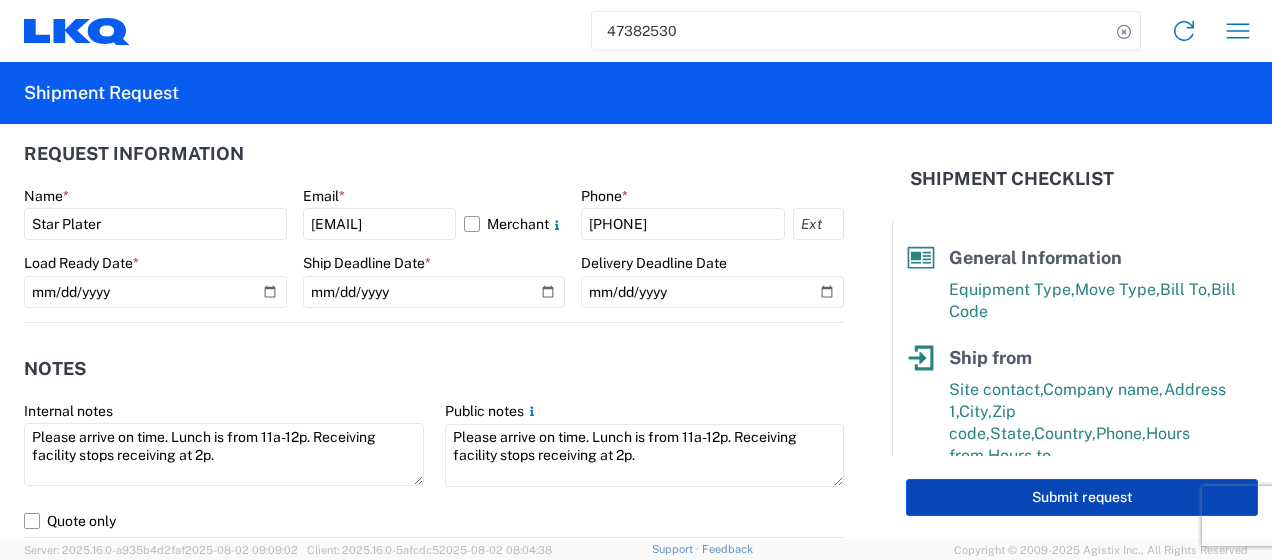 click on "Submit request" 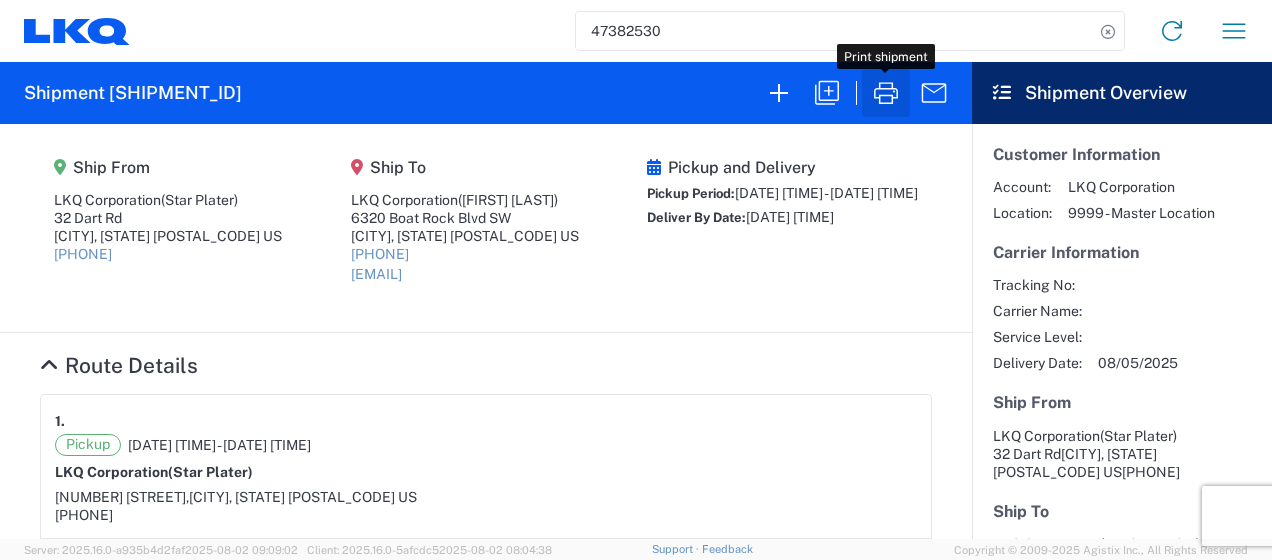 click 